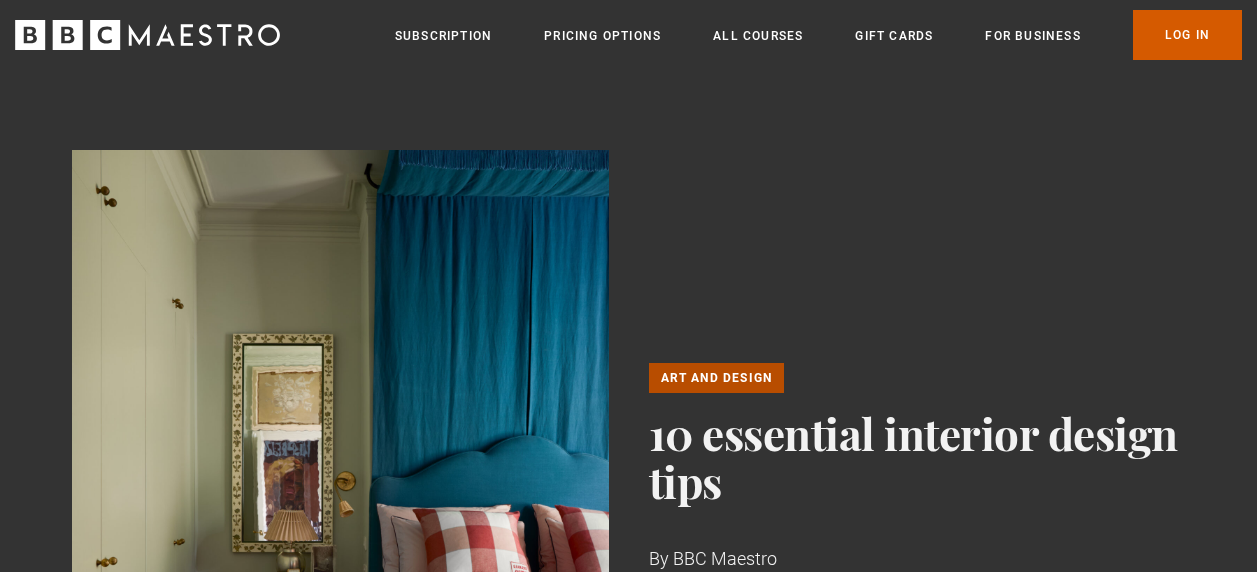 scroll, scrollTop: 0, scrollLeft: 0, axis: both 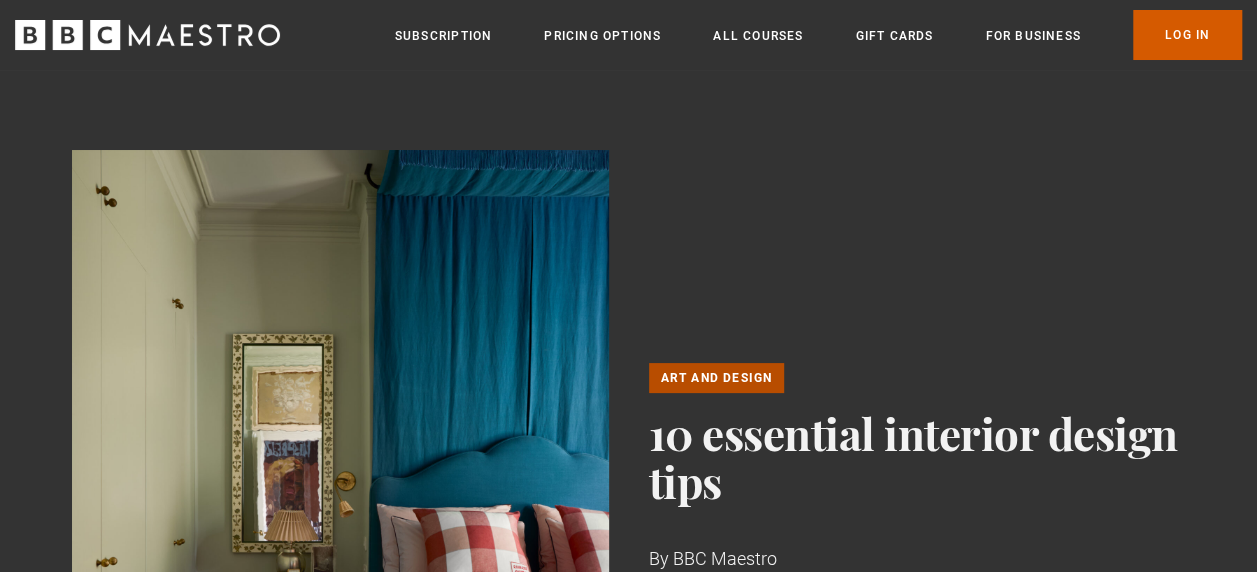 click on "Log In" at bounding box center (1187, 35) 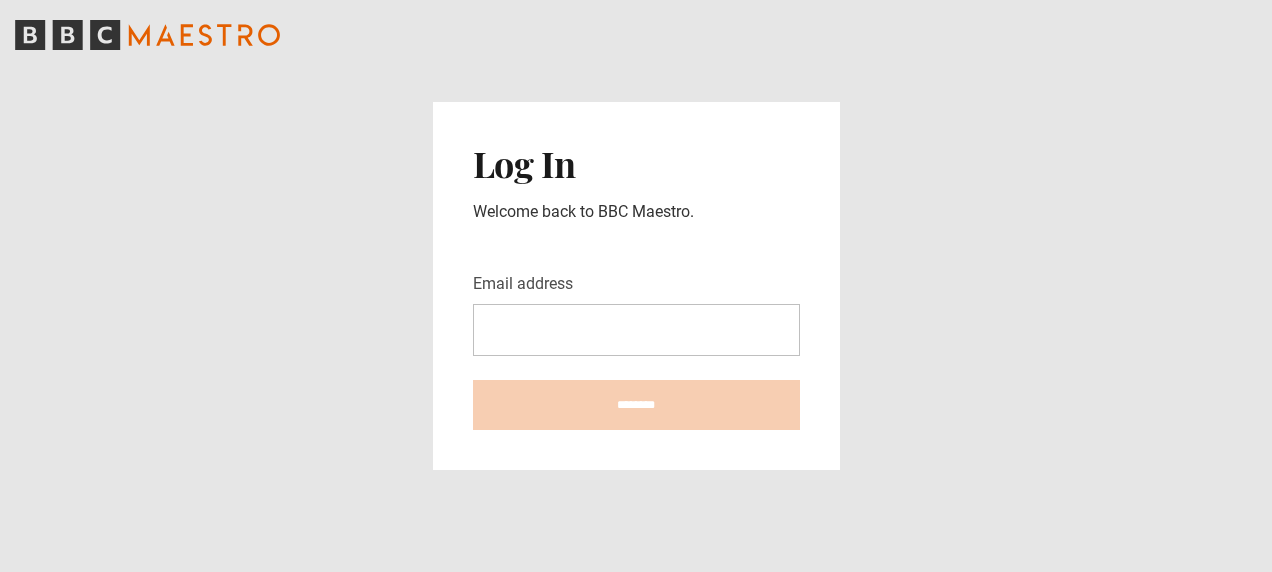 scroll, scrollTop: 0, scrollLeft: 0, axis: both 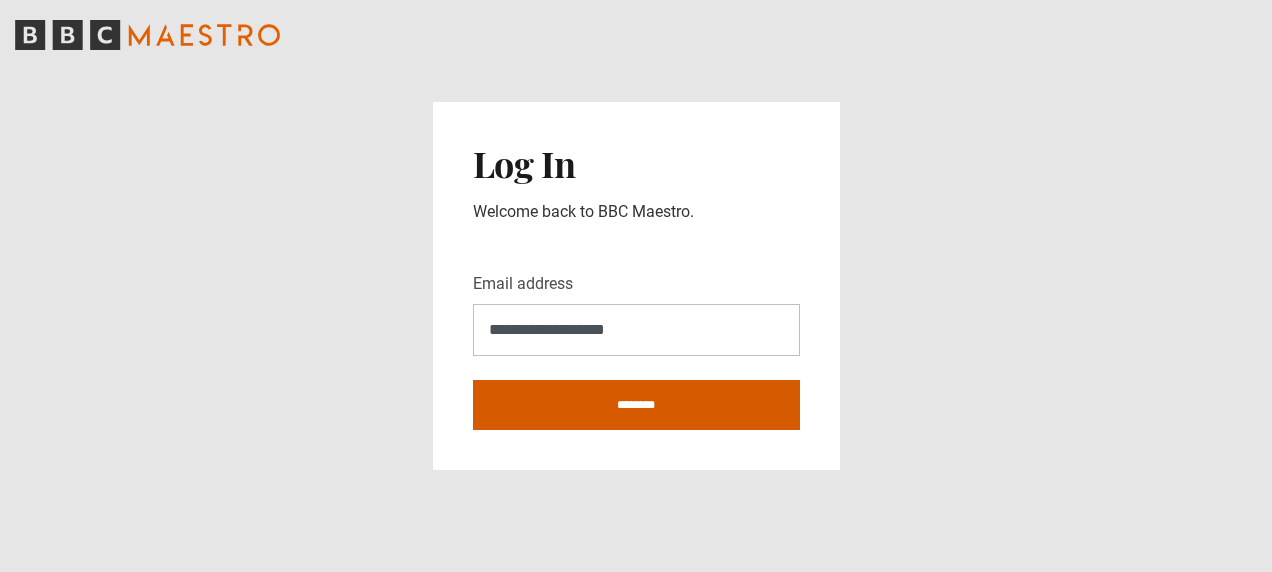 click on "********" at bounding box center (636, 405) 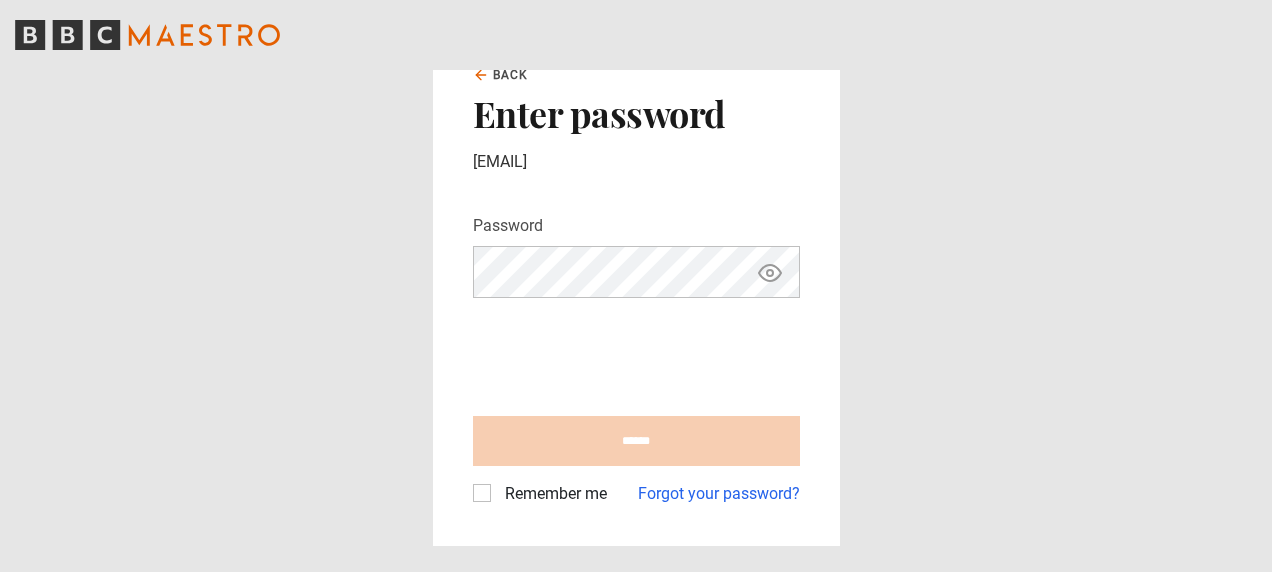 scroll, scrollTop: 0, scrollLeft: 0, axis: both 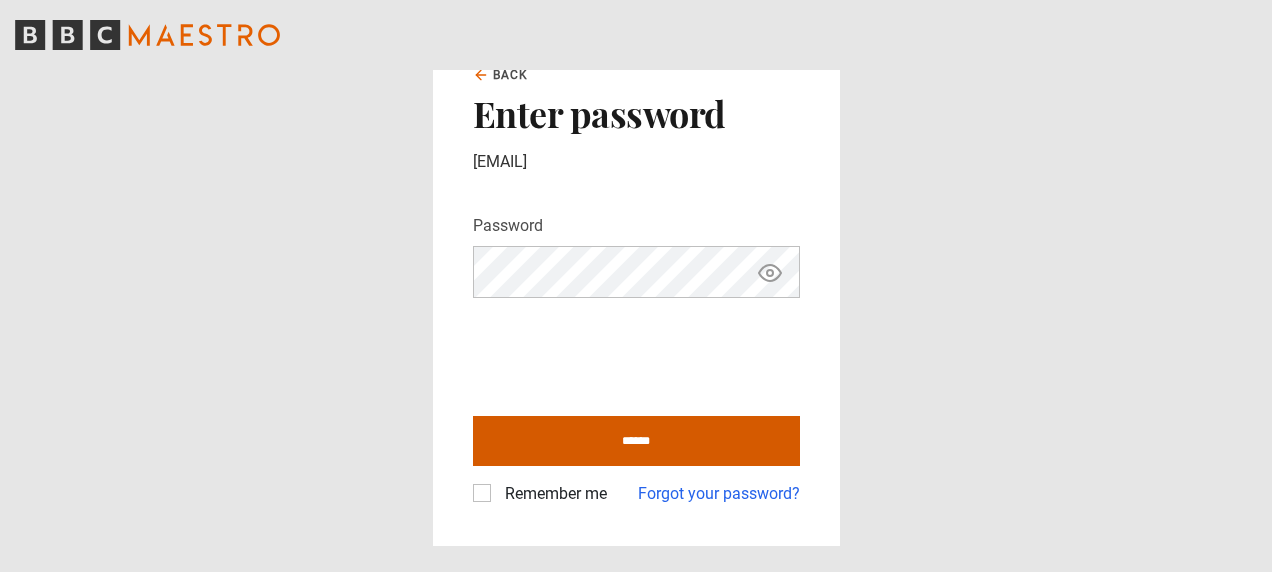 click on "******" at bounding box center (636, 441) 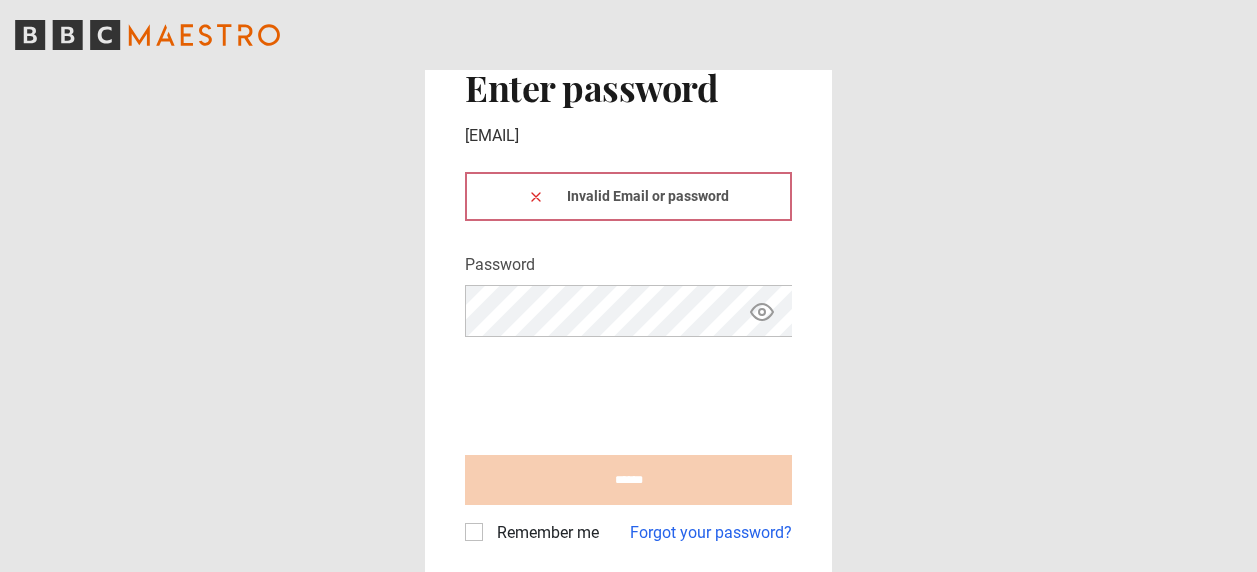 scroll, scrollTop: 0, scrollLeft: 0, axis: both 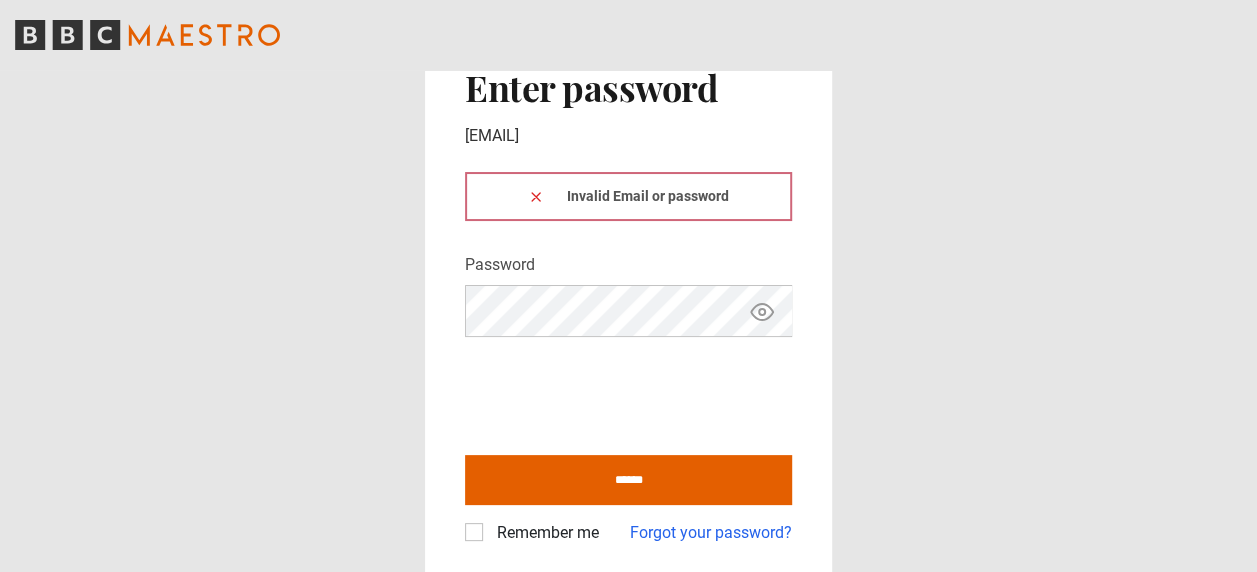 click 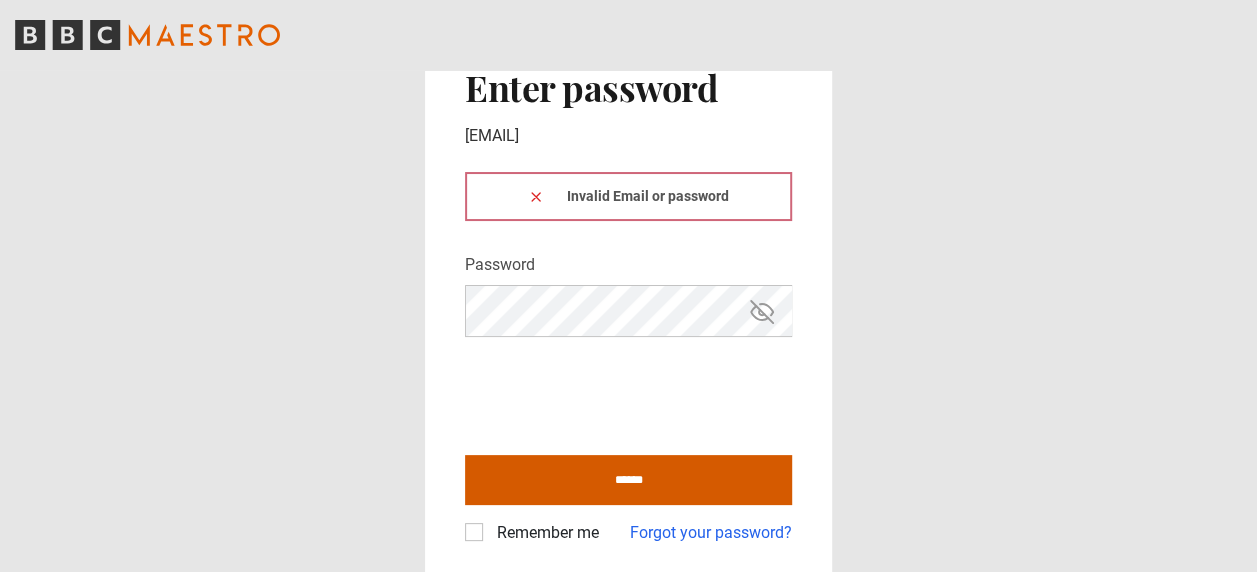 click on "******" at bounding box center [628, 480] 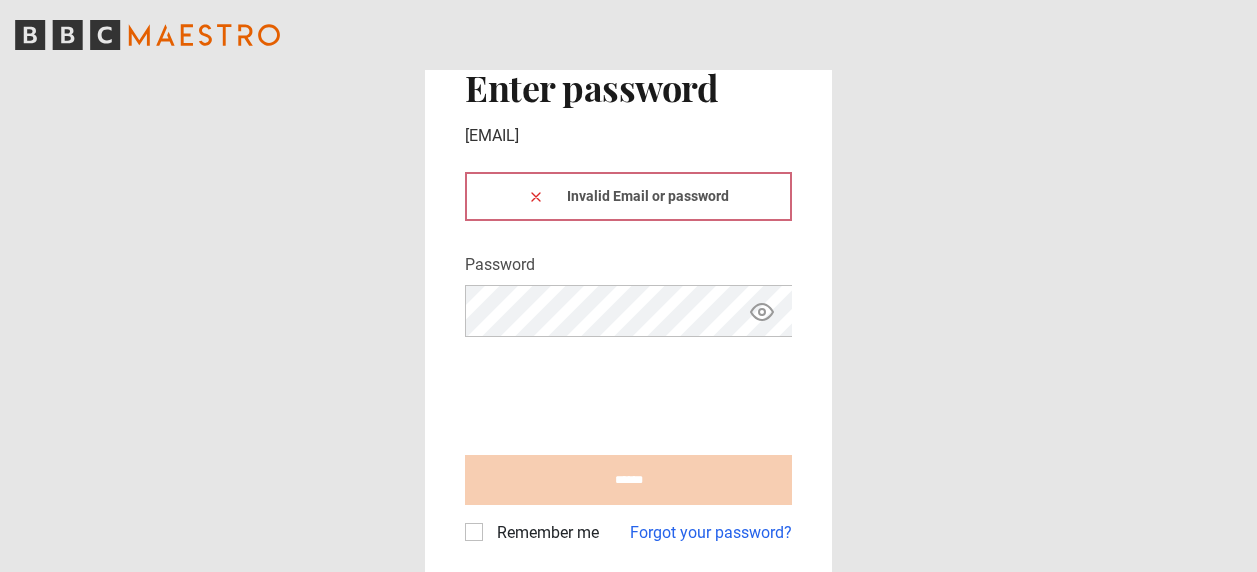 scroll, scrollTop: 0, scrollLeft: 0, axis: both 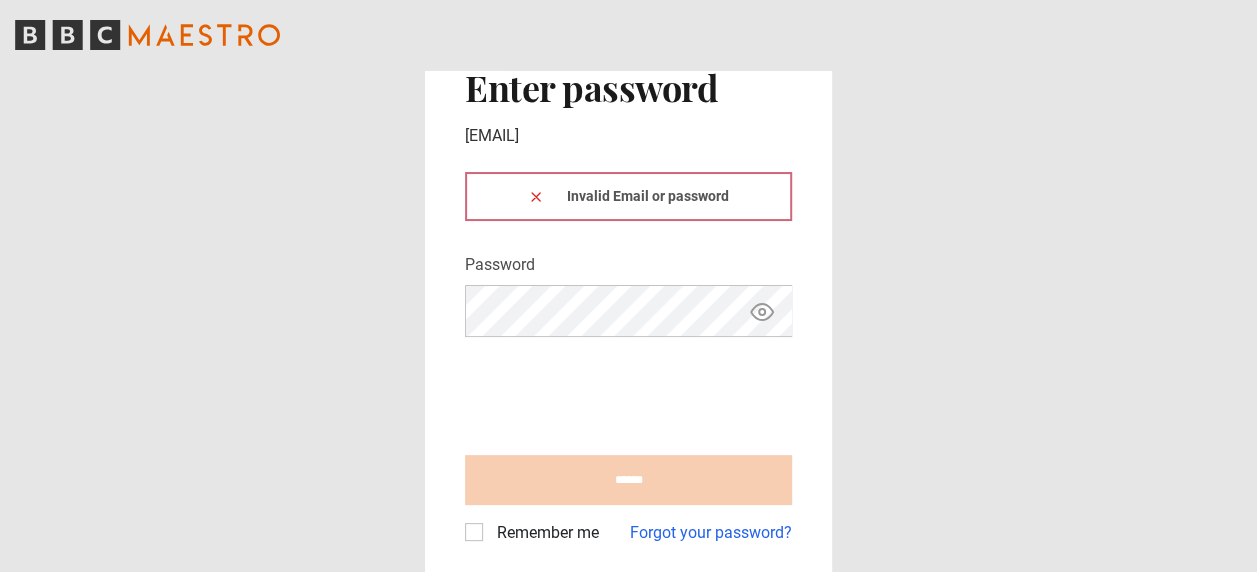 click 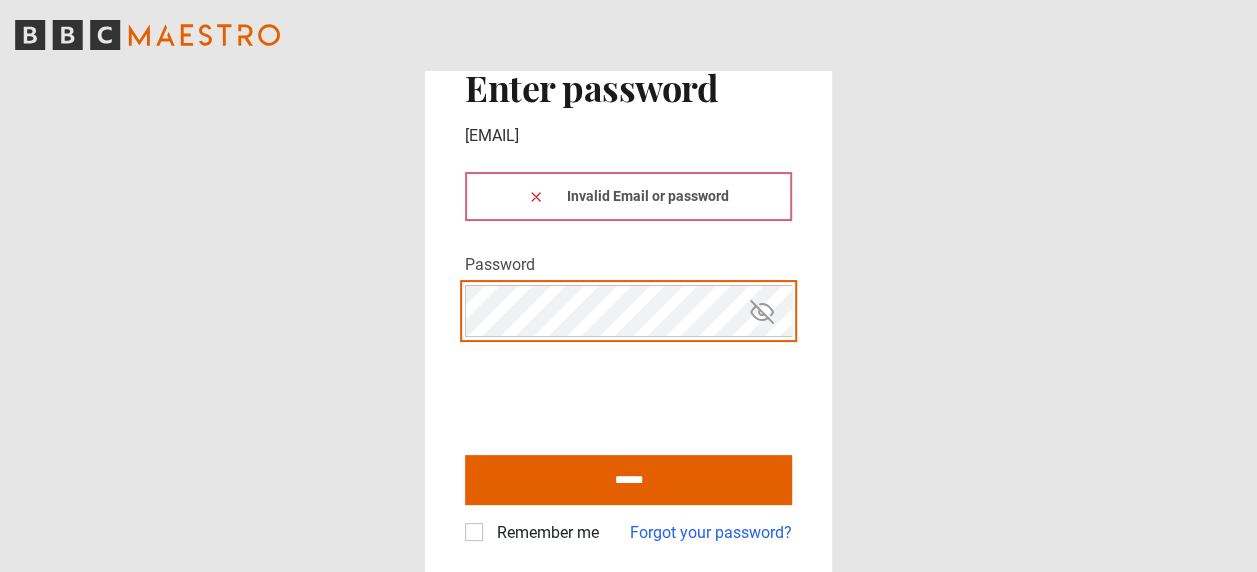 click on "Back
Enter password
cew_may@hotmail.com
Invalid Email or password
Password
Your password is hidden
******
Remember me
Forgot your password?" at bounding box center [628, 292] 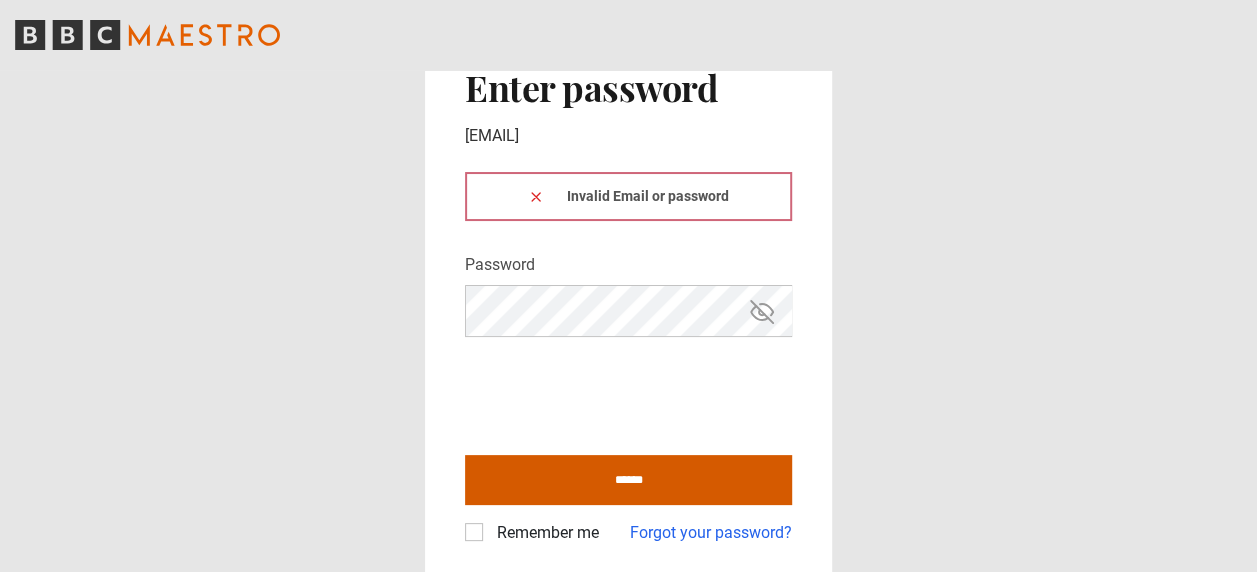 click on "******" at bounding box center (628, 480) 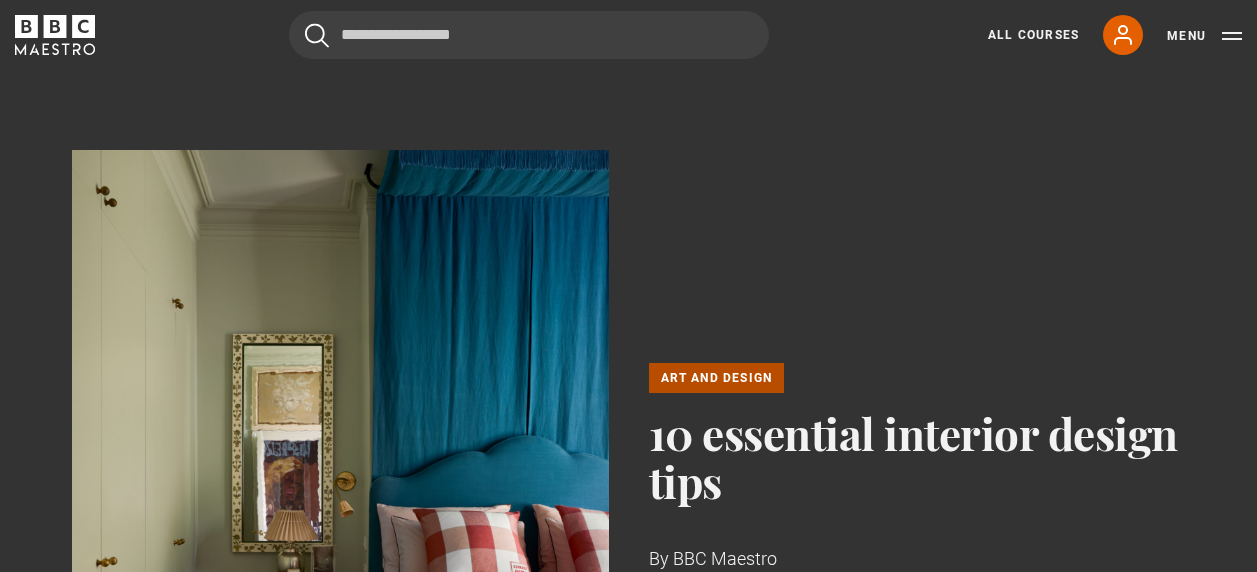 scroll, scrollTop: 0, scrollLeft: 0, axis: both 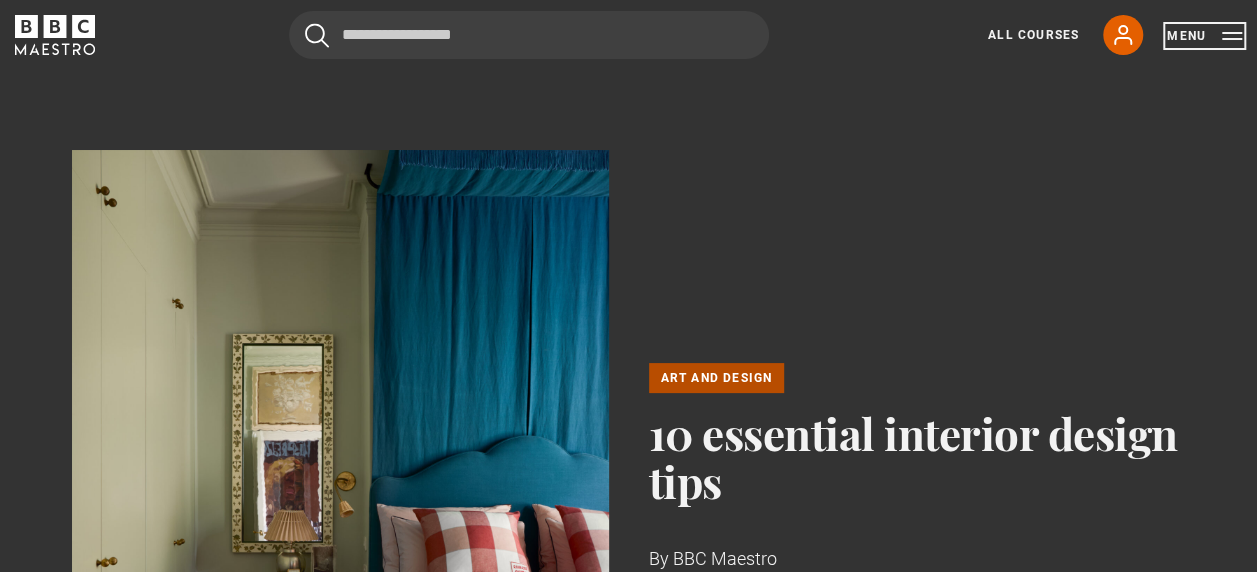 click on "Menu" at bounding box center [1204, 36] 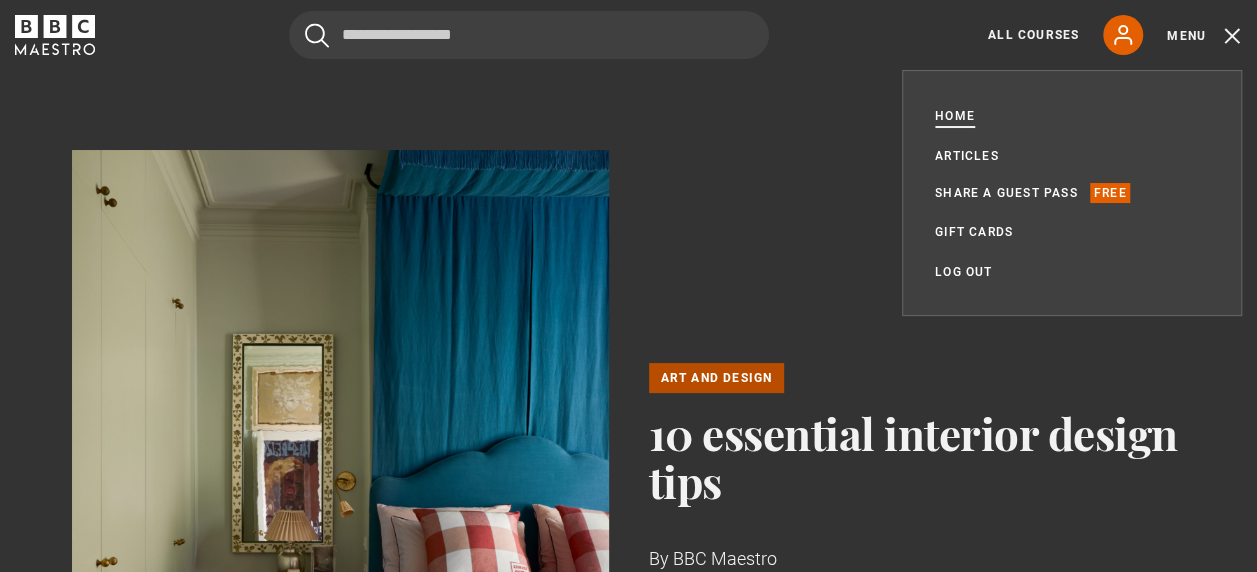 click on "Home" at bounding box center [955, 116] 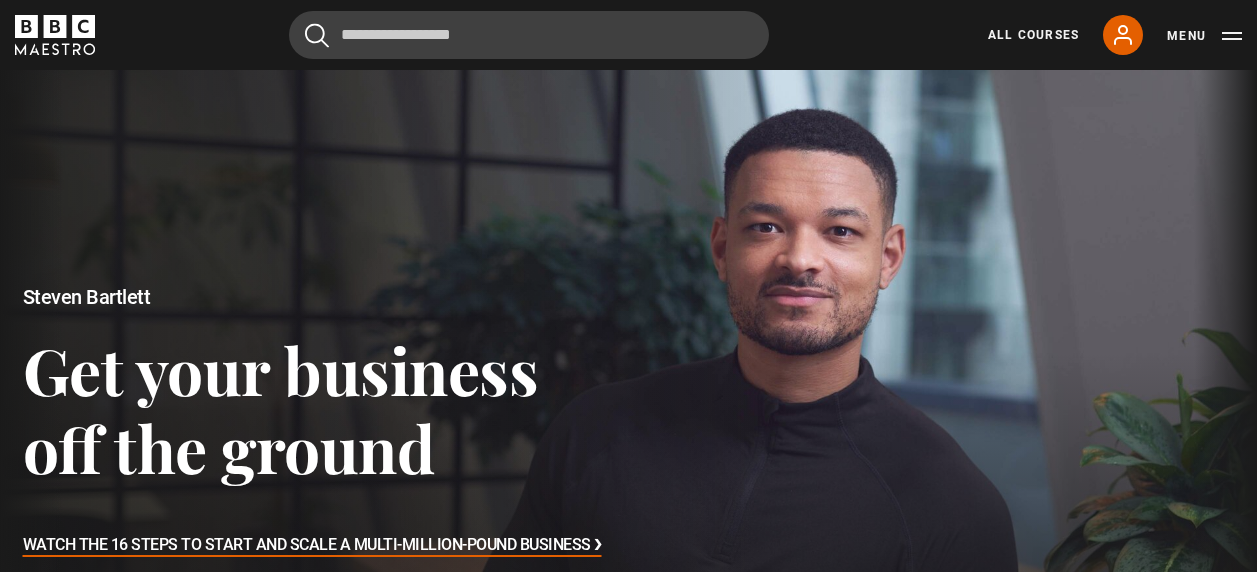 scroll, scrollTop: 0, scrollLeft: 0, axis: both 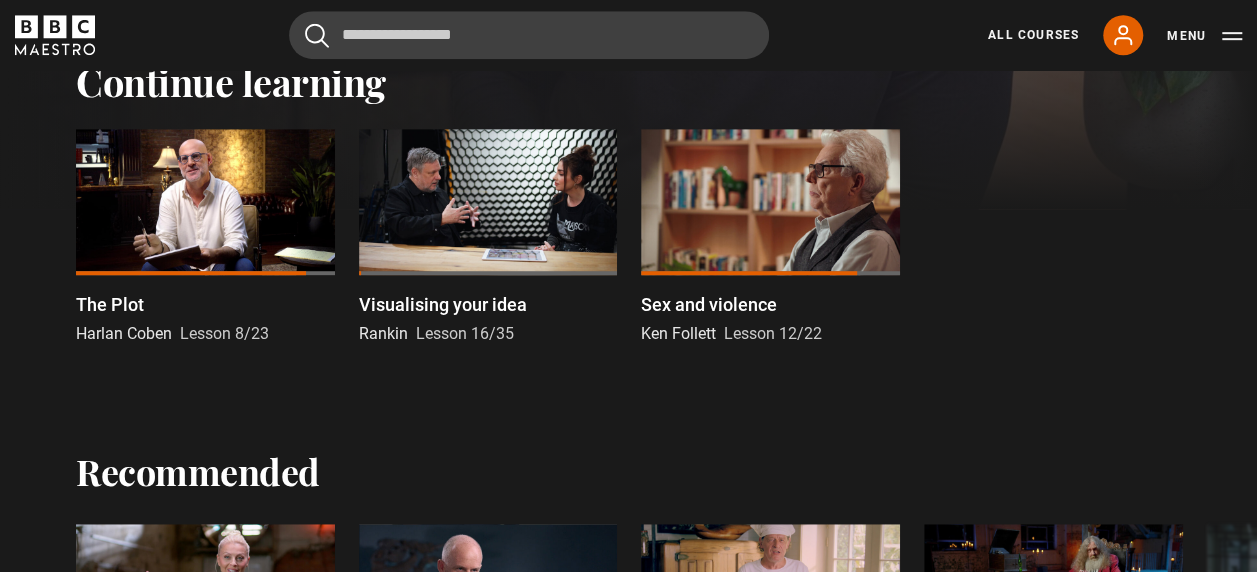 click at bounding box center (205, 201) 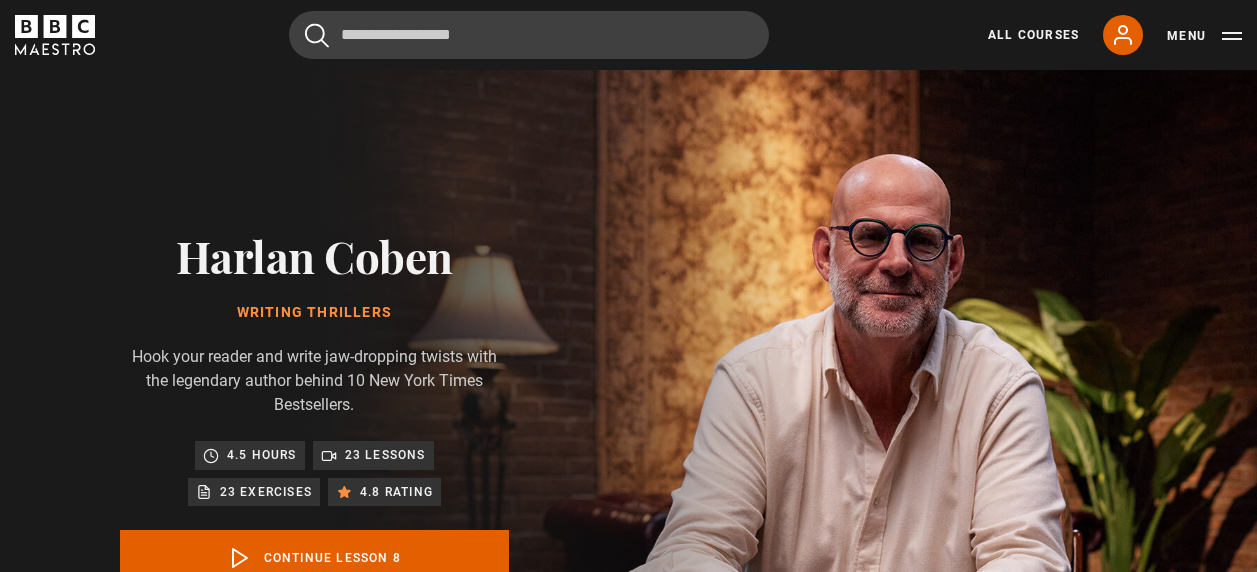 scroll, scrollTop: 827, scrollLeft: 0, axis: vertical 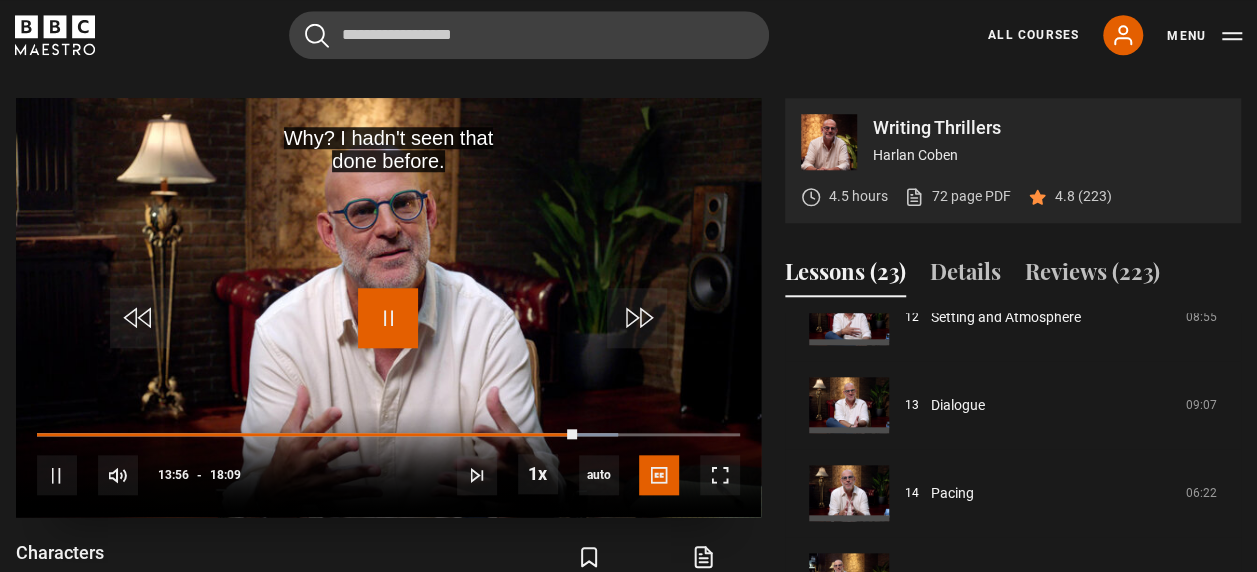click at bounding box center [388, 318] 